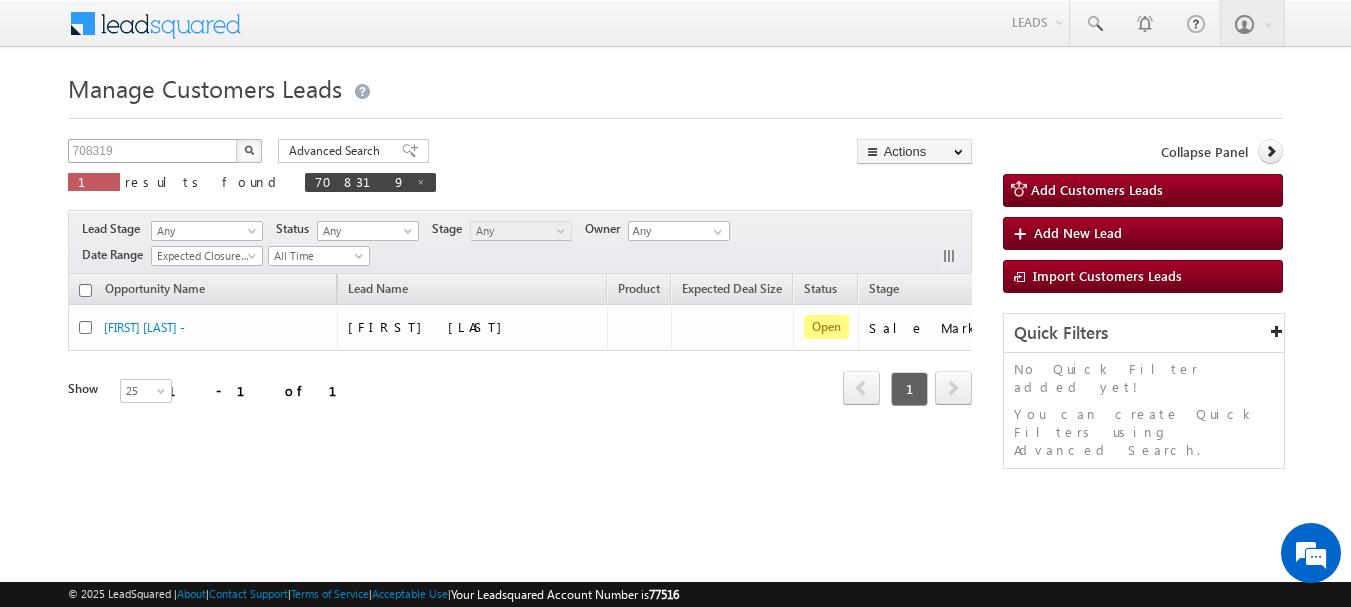 scroll, scrollTop: 0, scrollLeft: 0, axis: both 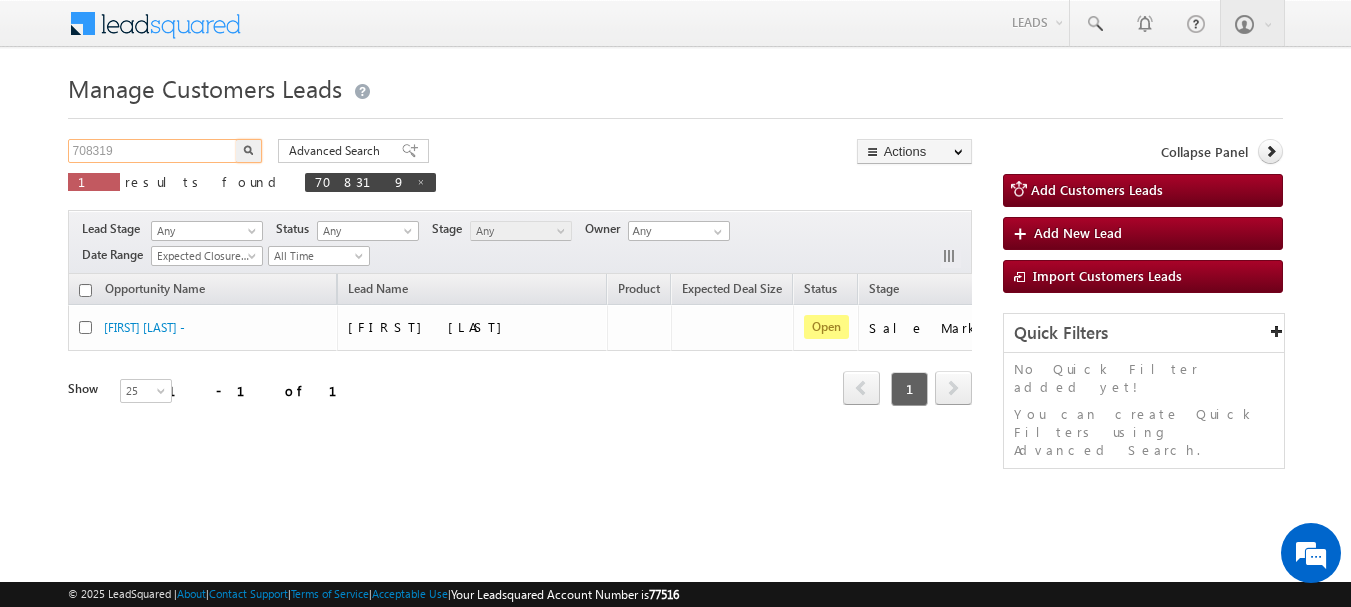 drag, startPoint x: 128, startPoint y: 152, endPoint x: 65, endPoint y: 161, distance: 63.63961 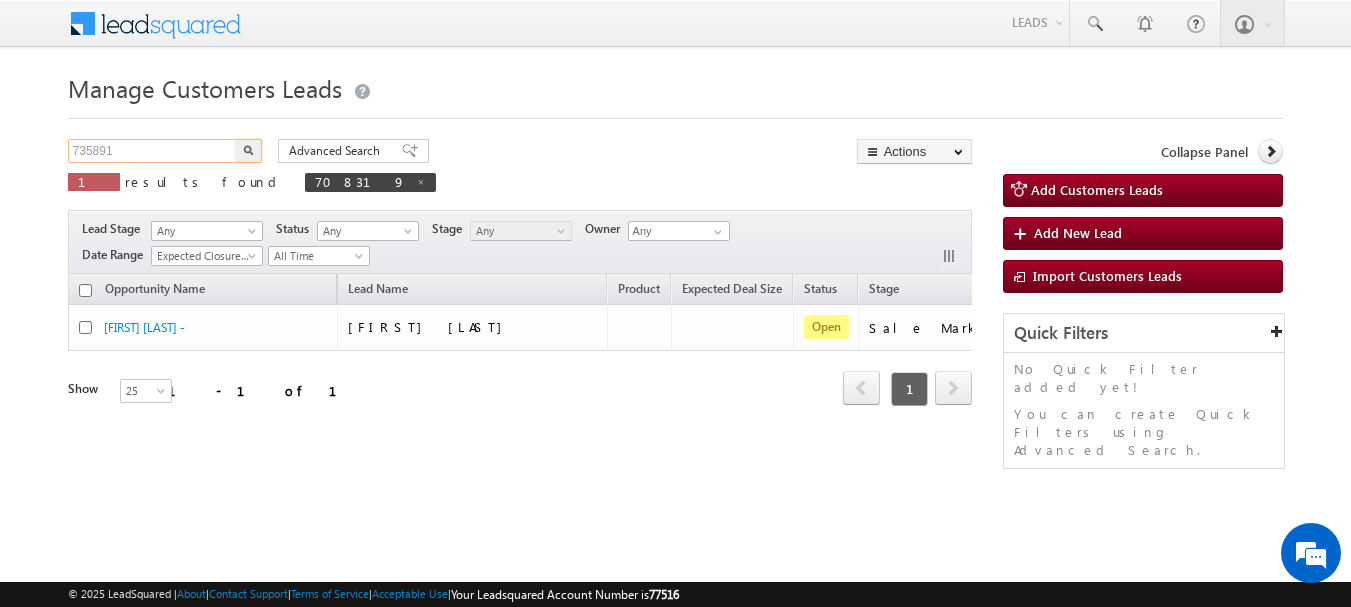 type on "[PHONE]" 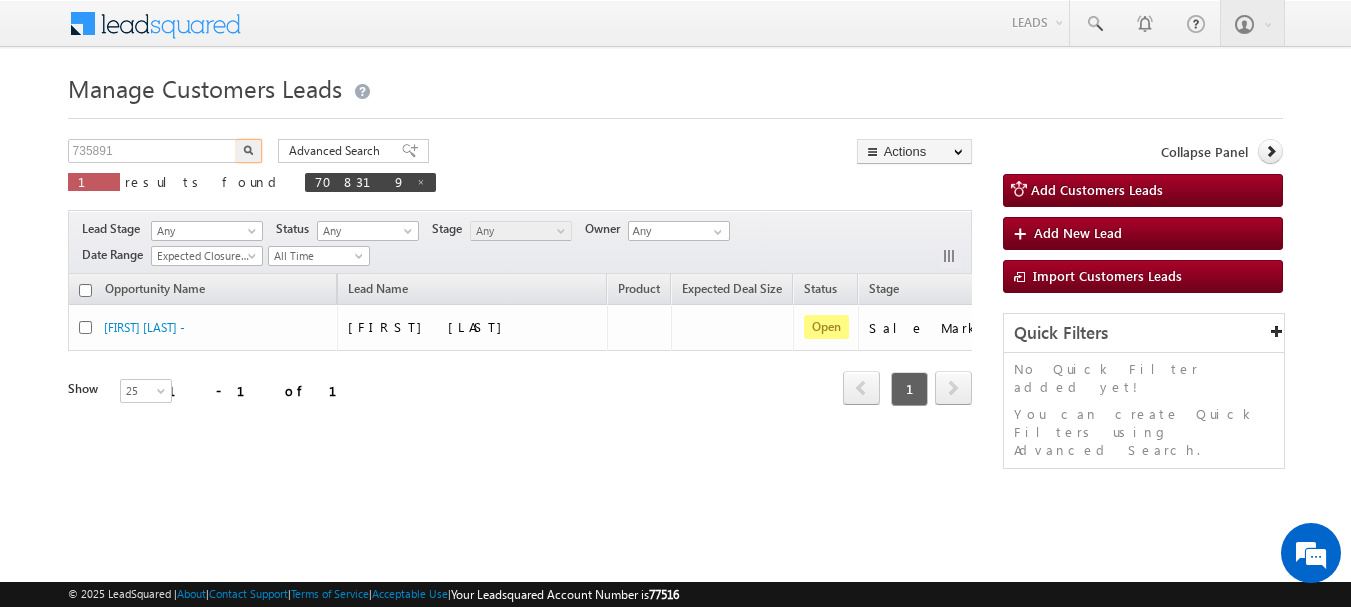 click at bounding box center [249, 151] 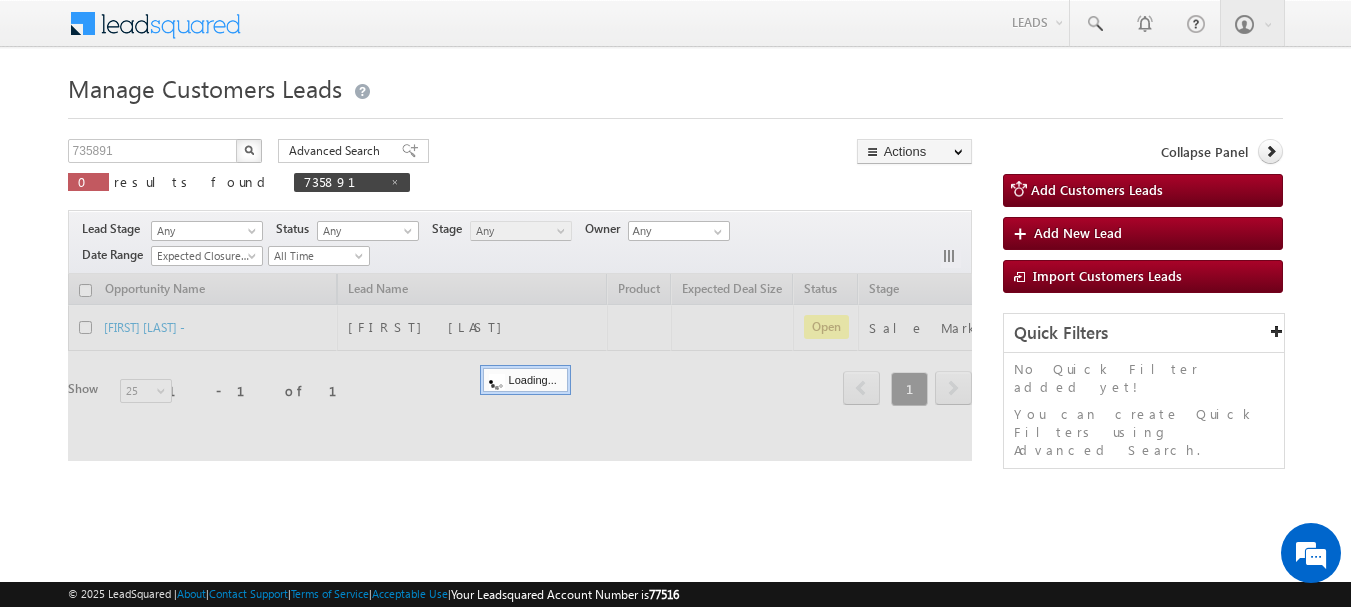 type 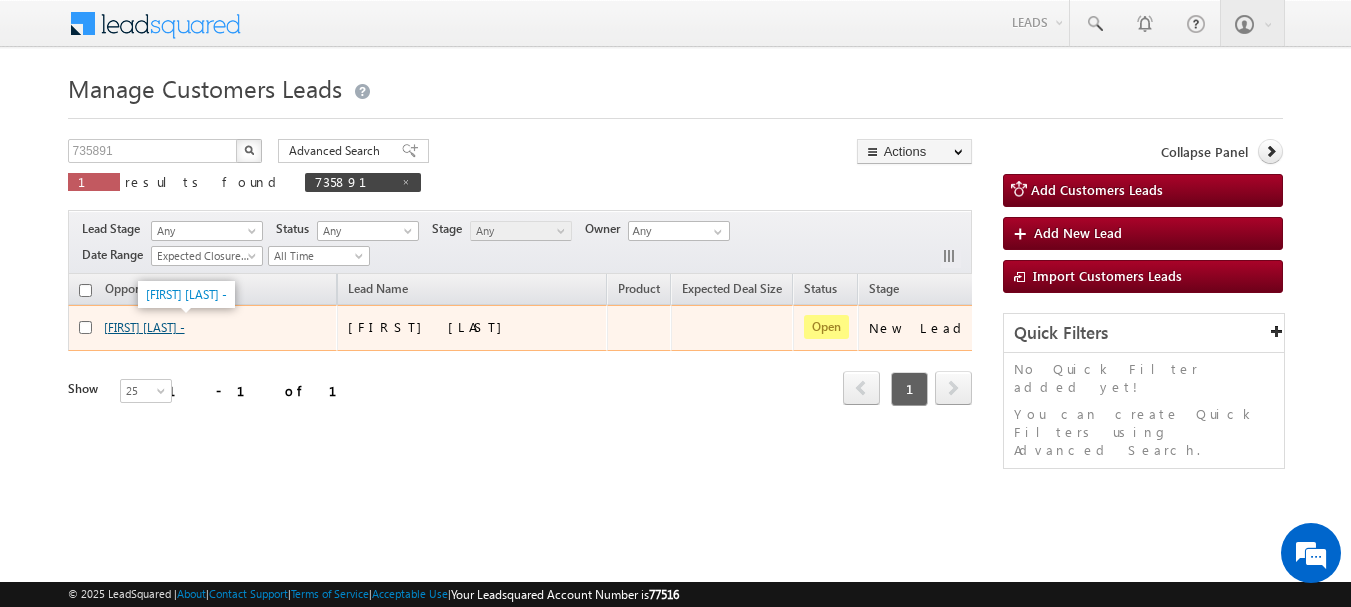 click on "[FIRST] [LAST]  -" at bounding box center [144, 327] 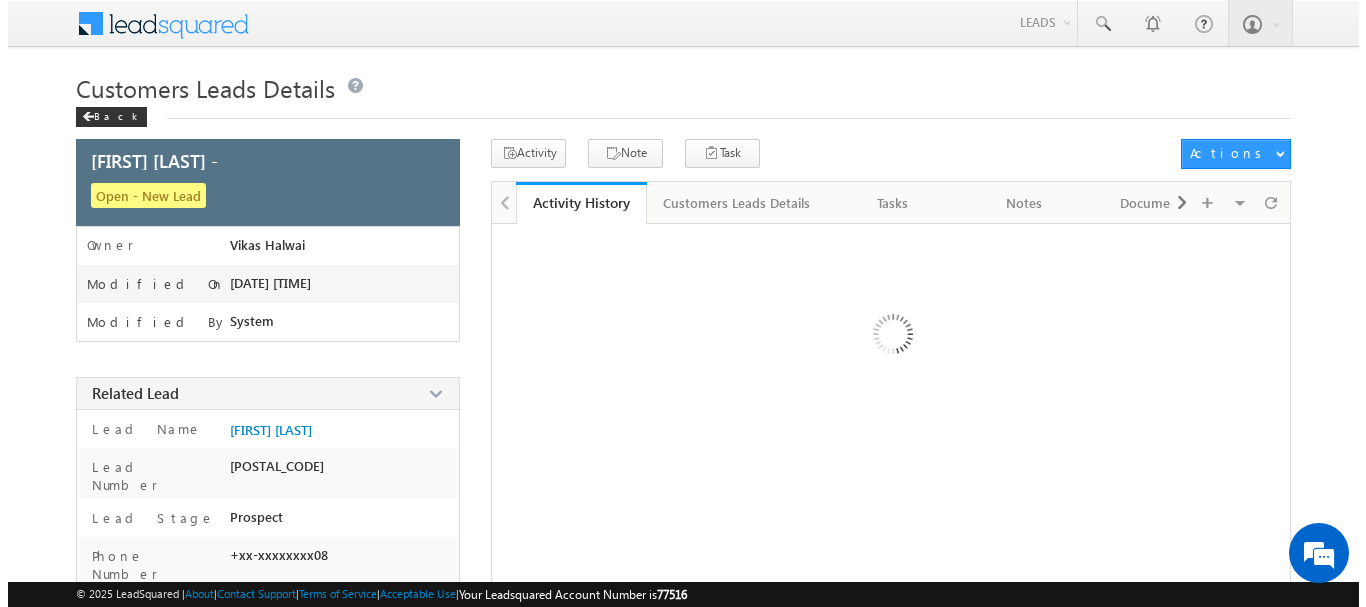 scroll, scrollTop: 0, scrollLeft: 0, axis: both 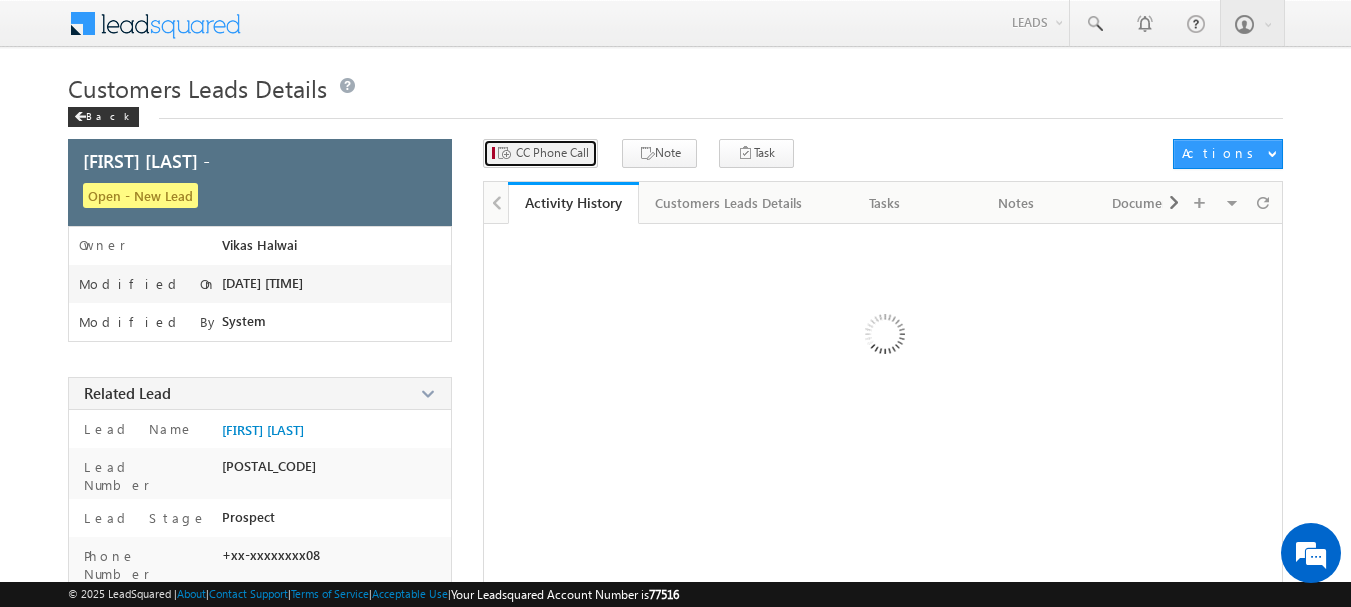 click on "CC Phone Call" at bounding box center (540, 153) 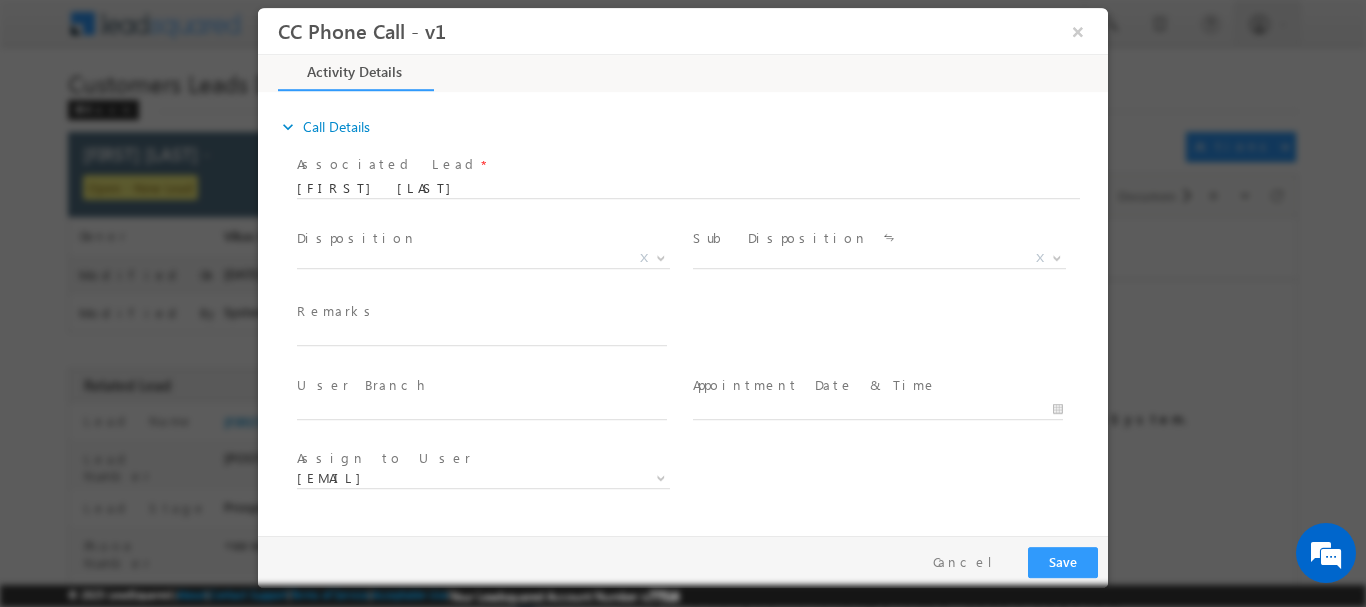 scroll, scrollTop: 0, scrollLeft: 0, axis: both 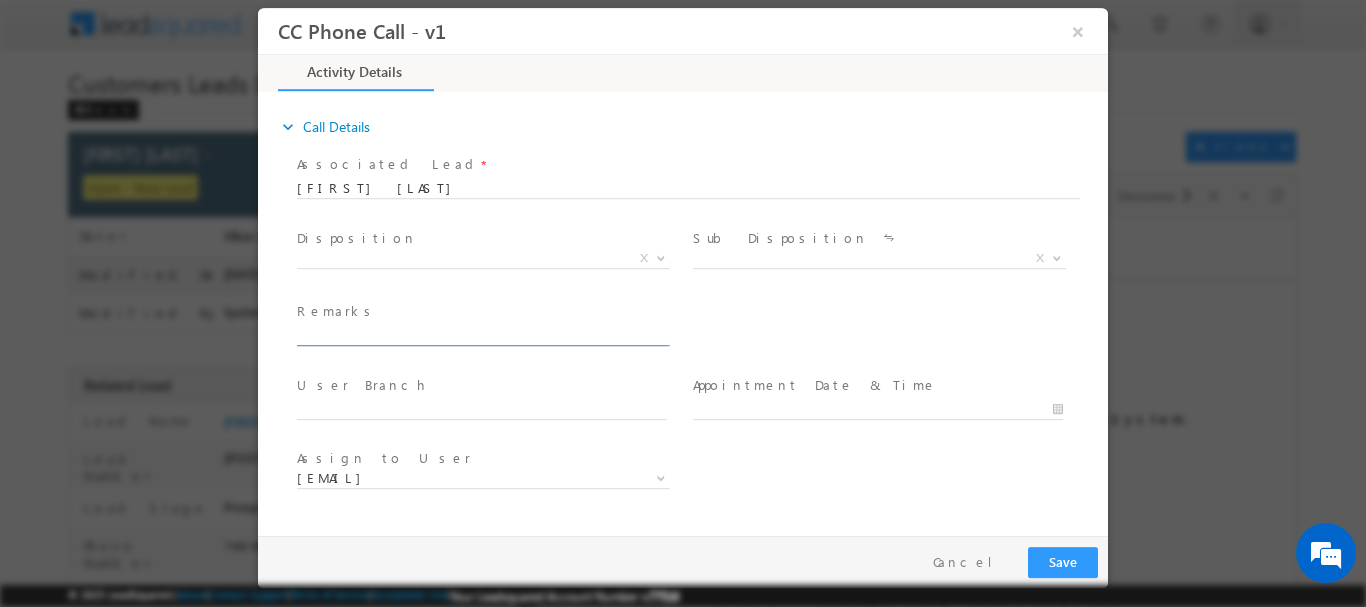 click at bounding box center [482, 335] 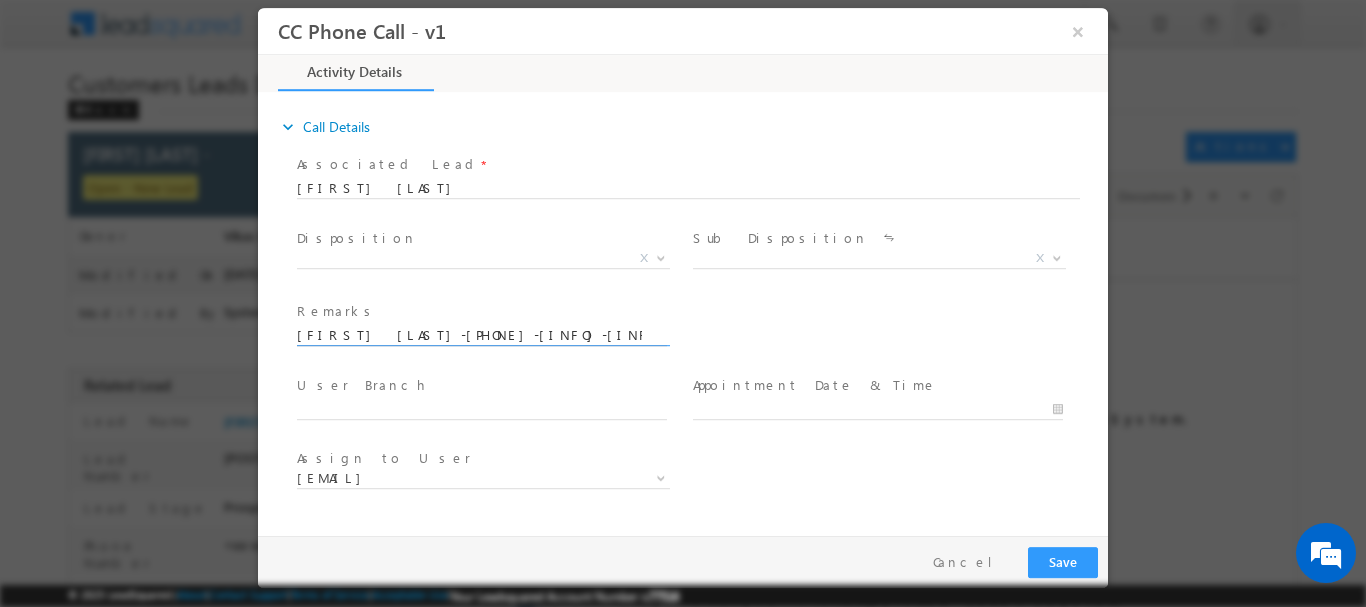 scroll, scrollTop: 0, scrollLeft: 353, axis: horizontal 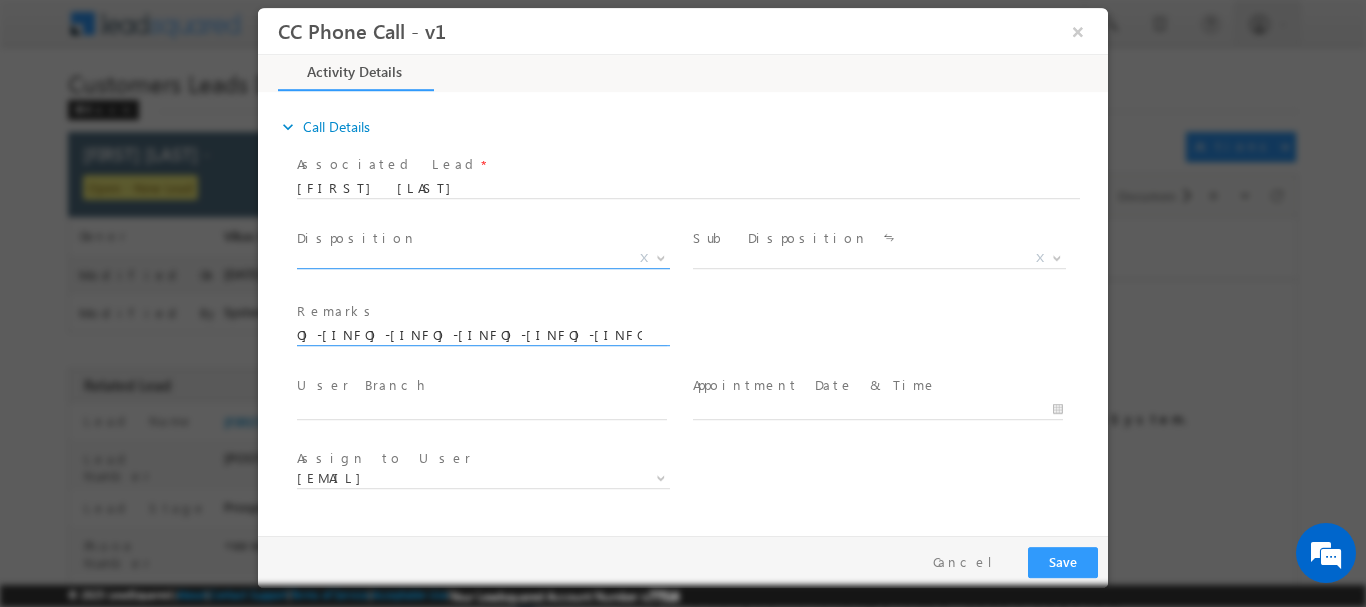 type on "[FIRST] [LAST]-[PHONE]-[INFO]-[INFO]-[INFO]-[INFO]-[INFO]-[INFO]-[INFO]-[INFO]-[POSTAL_CODE]" 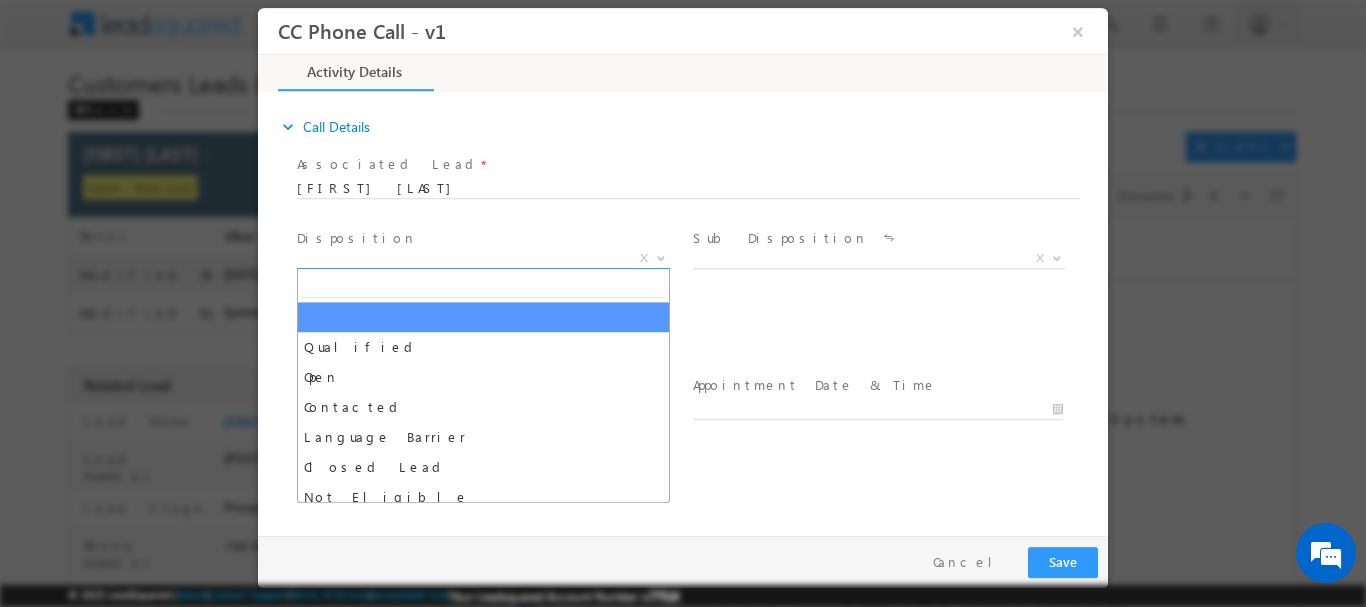 click at bounding box center [661, 256] 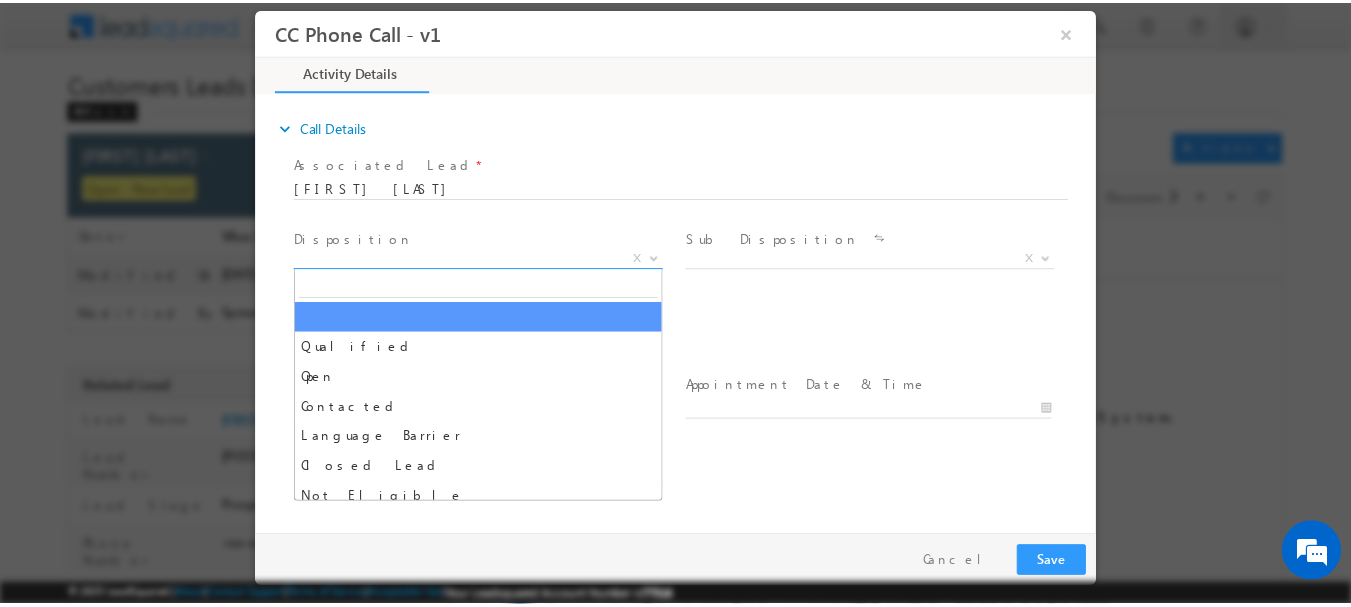 scroll, scrollTop: 0, scrollLeft: 0, axis: both 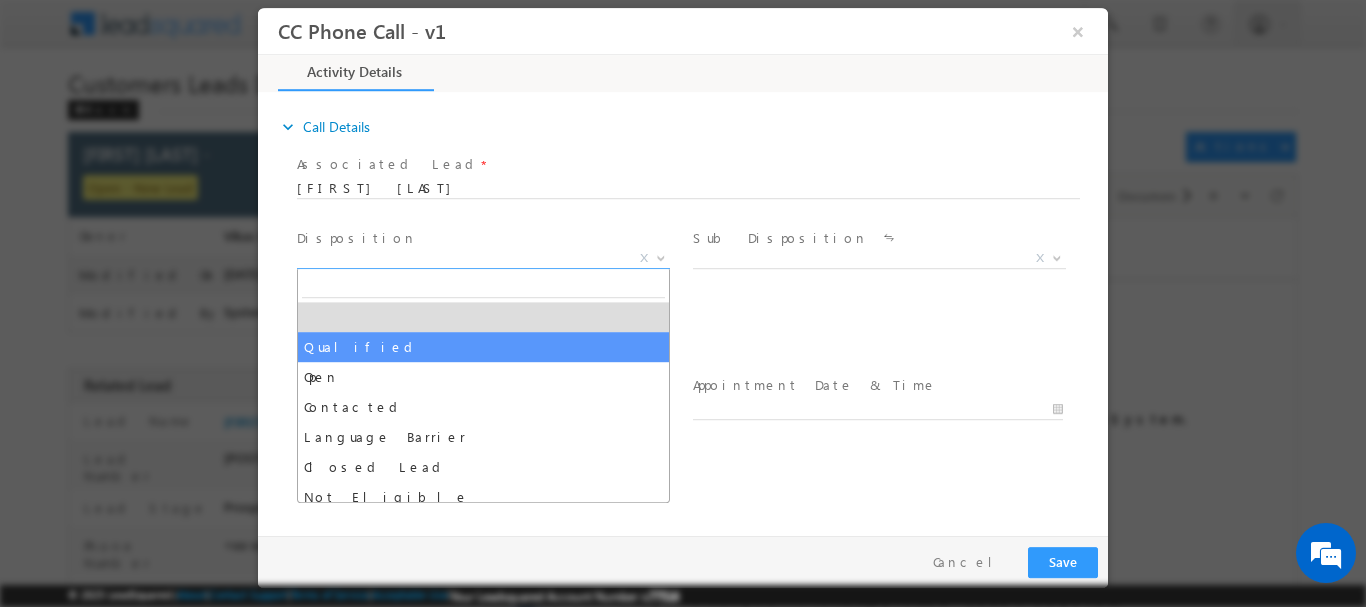 select on "Qualified" 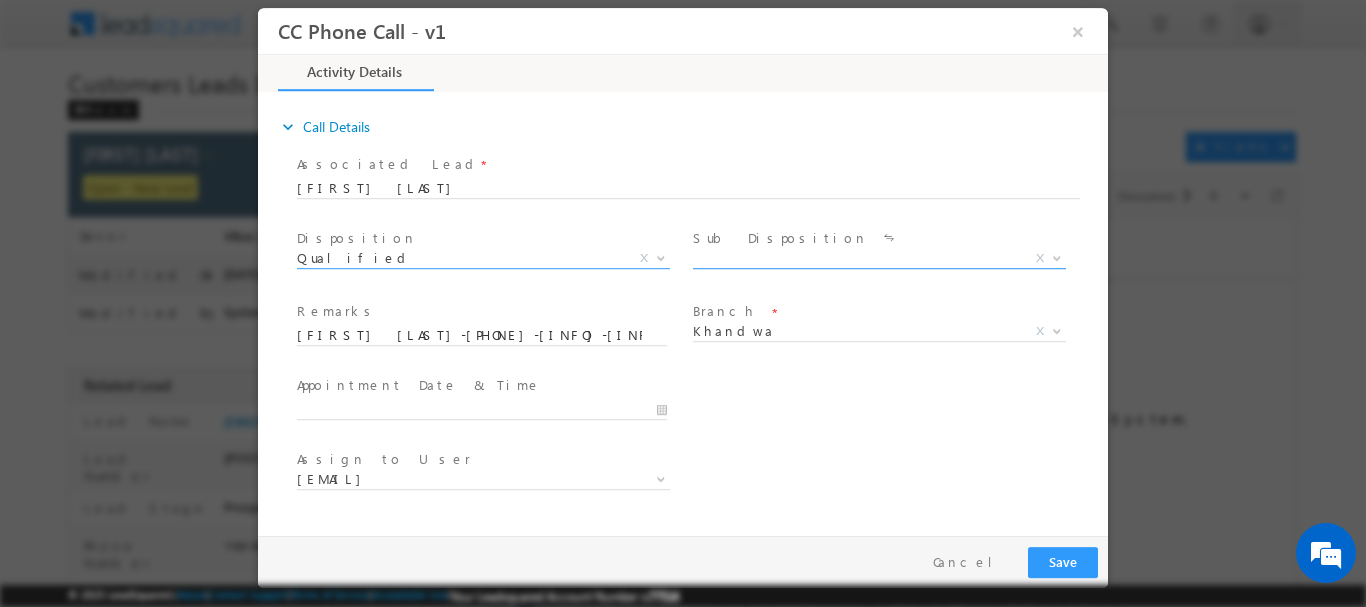 click at bounding box center [1057, 256] 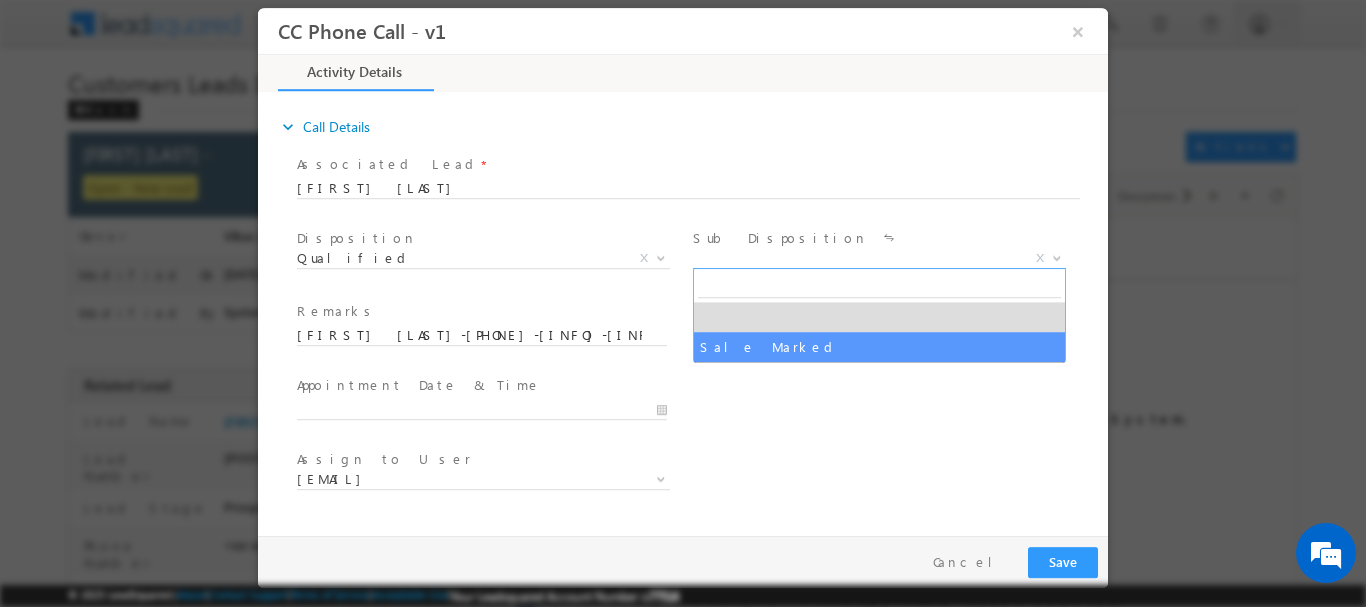 select on "Sale Marked" 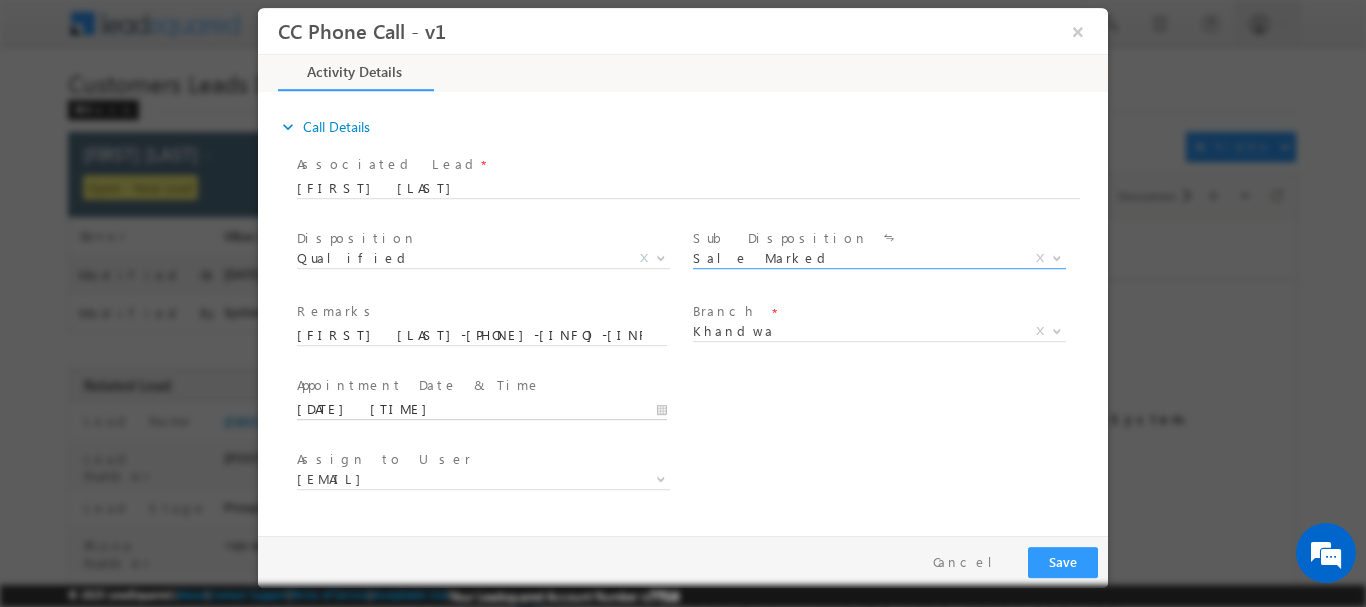 click on "[DATE] [TIME]" at bounding box center [482, 409] 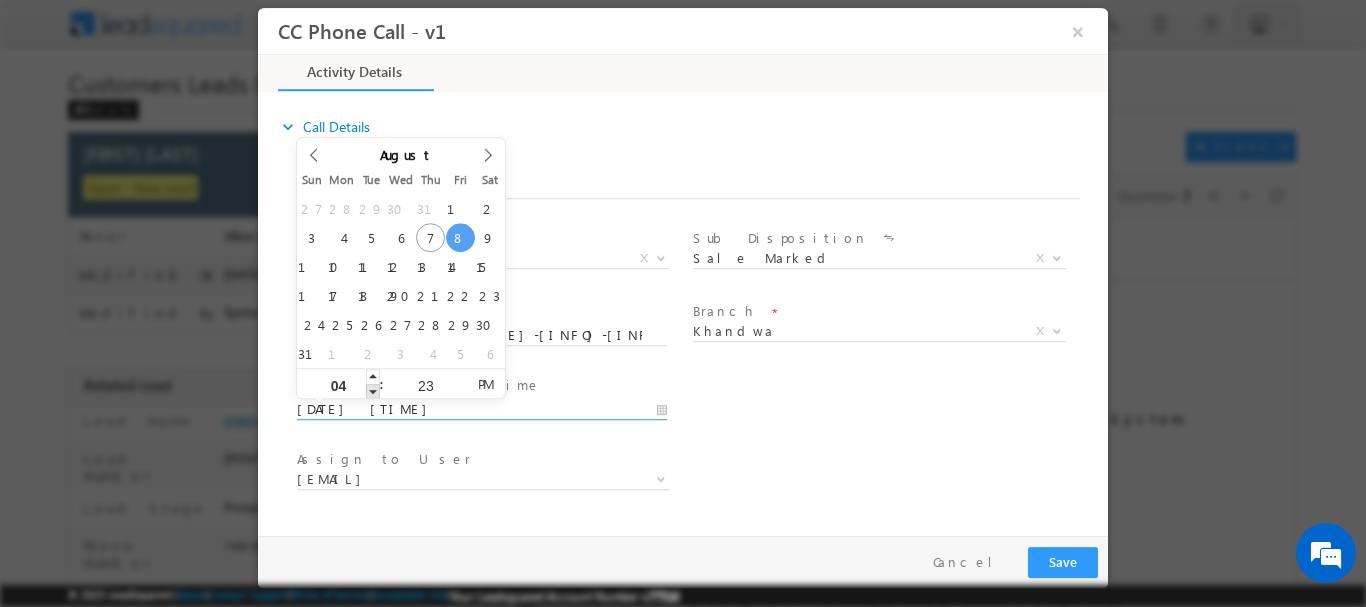 type on "[DATE] [TIME]" 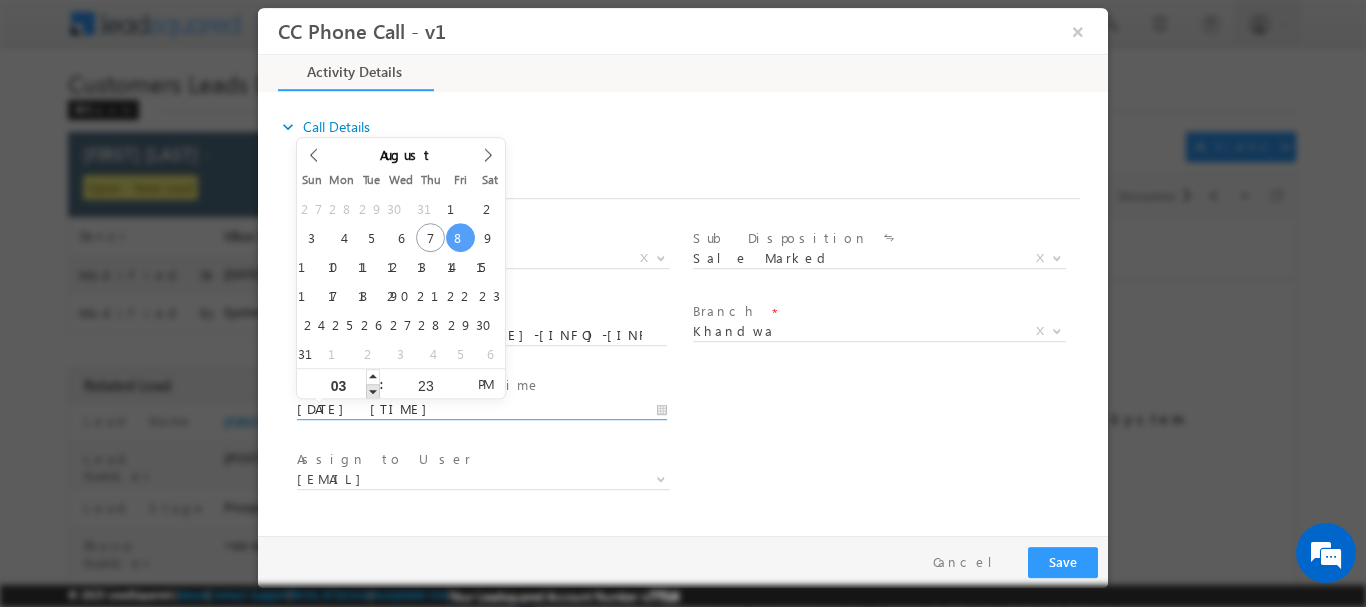 click at bounding box center (373, 390) 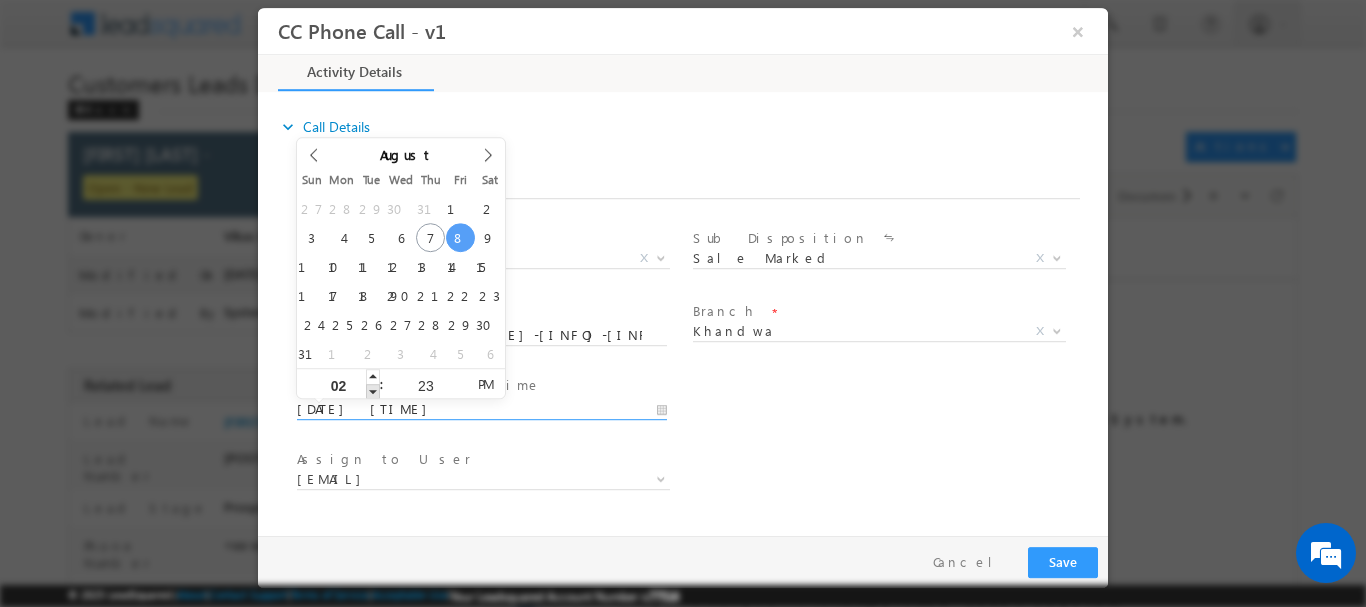 click at bounding box center (373, 390) 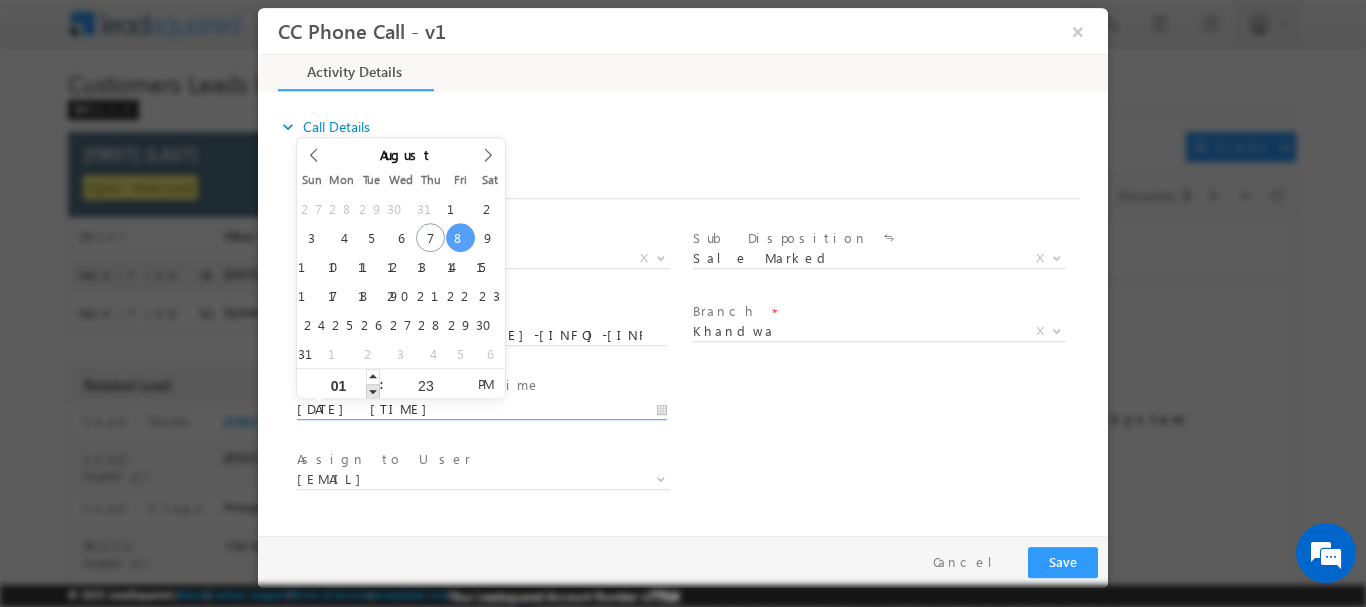 click at bounding box center [373, 390] 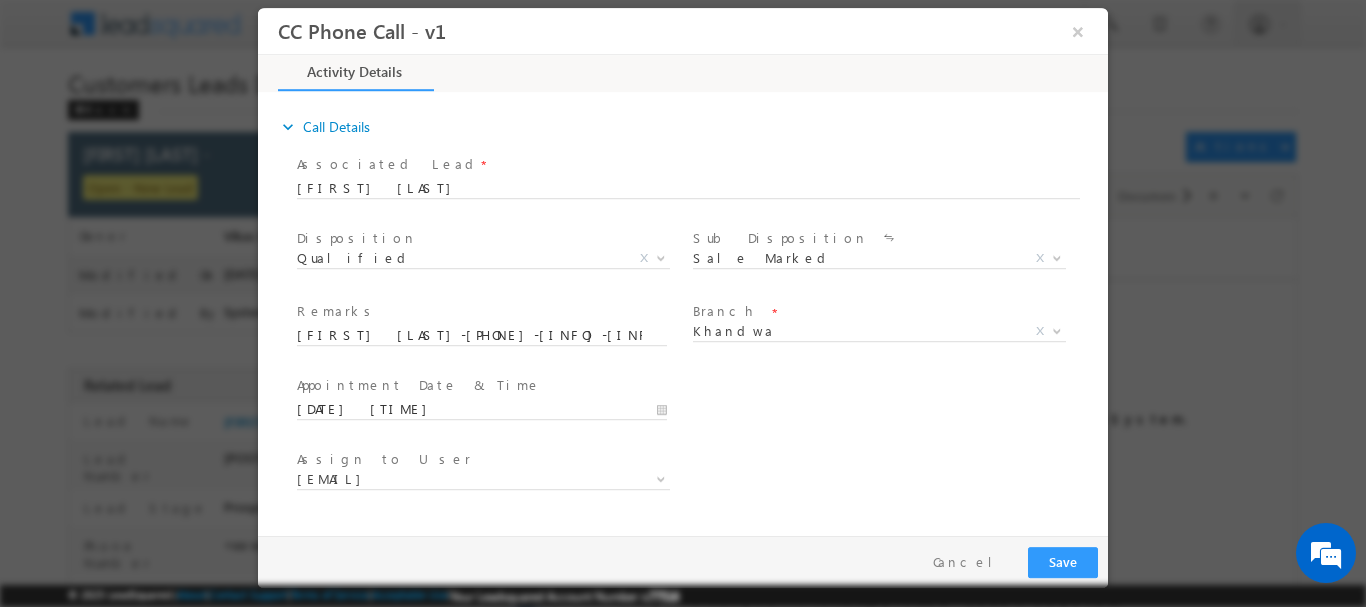 click on "User Branch
*
Appointment Date & Time
*
[DATE] [TIME]" at bounding box center (700, 407) 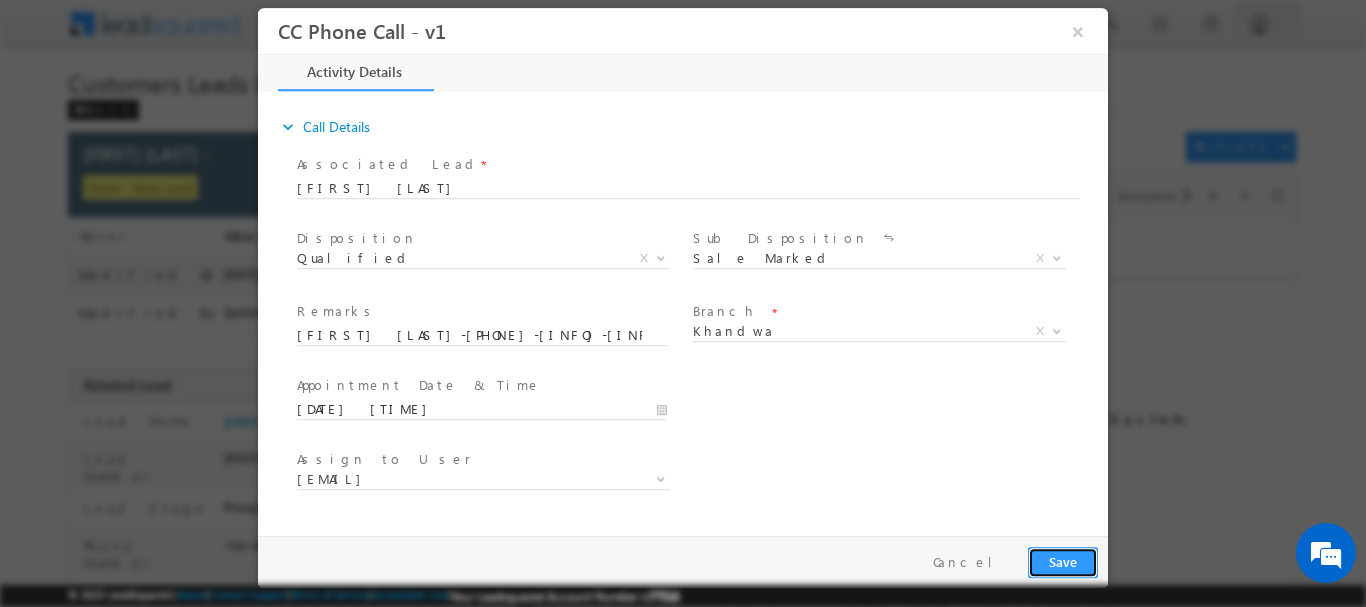 click on "Save" at bounding box center (1063, 561) 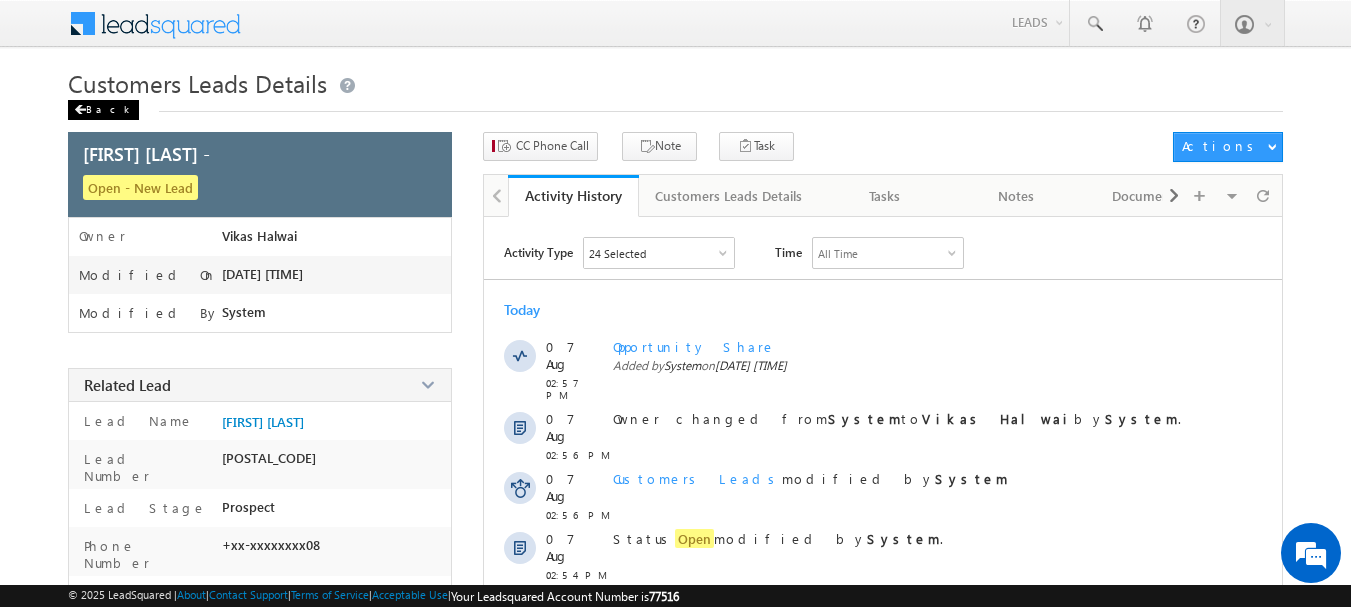 click on "Back" at bounding box center (103, 110) 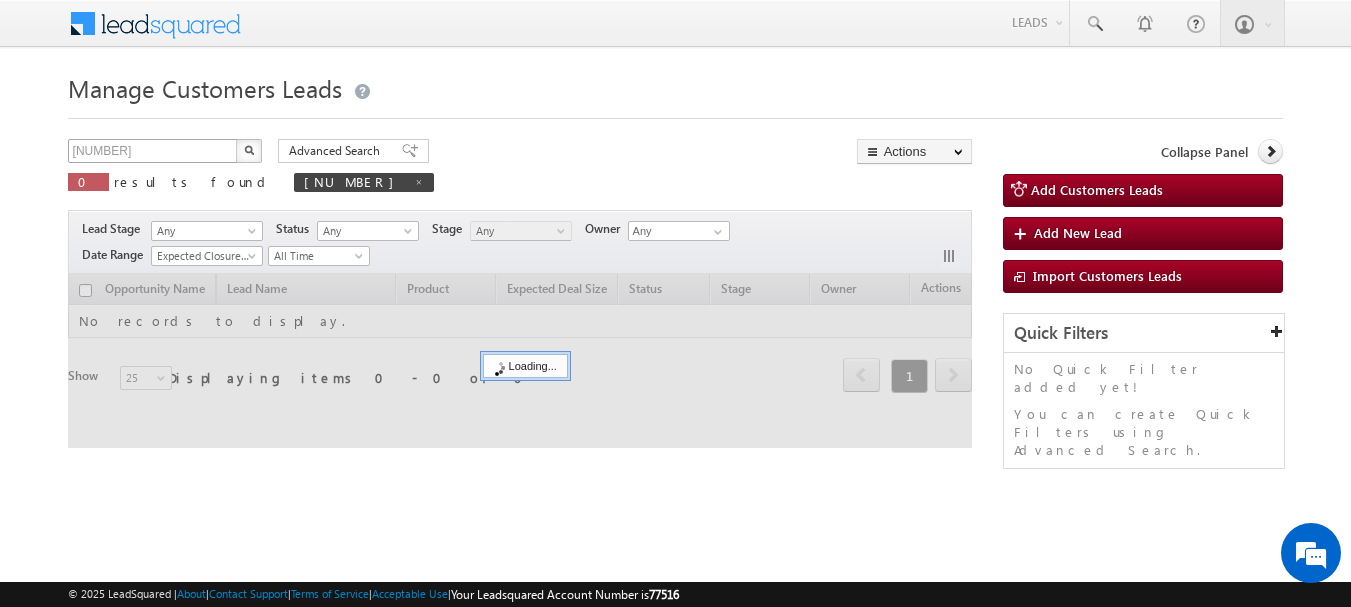 scroll, scrollTop: 0, scrollLeft: 0, axis: both 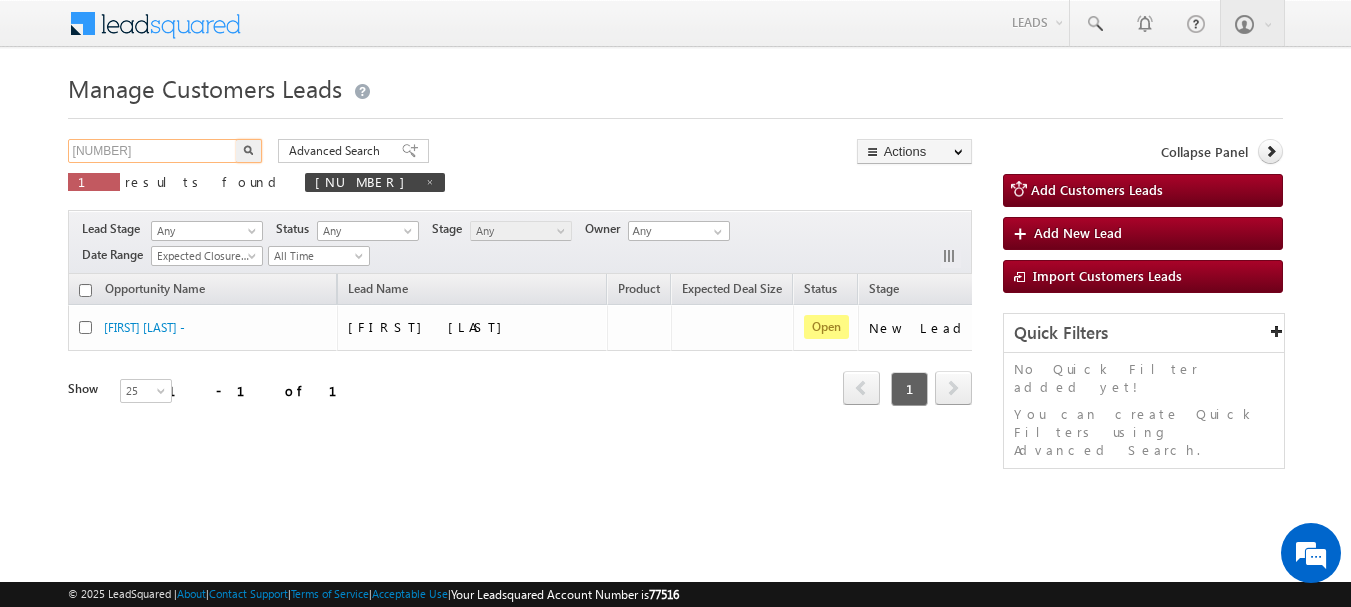 drag, startPoint x: 152, startPoint y: 143, endPoint x: 24, endPoint y: 167, distance: 130.23056 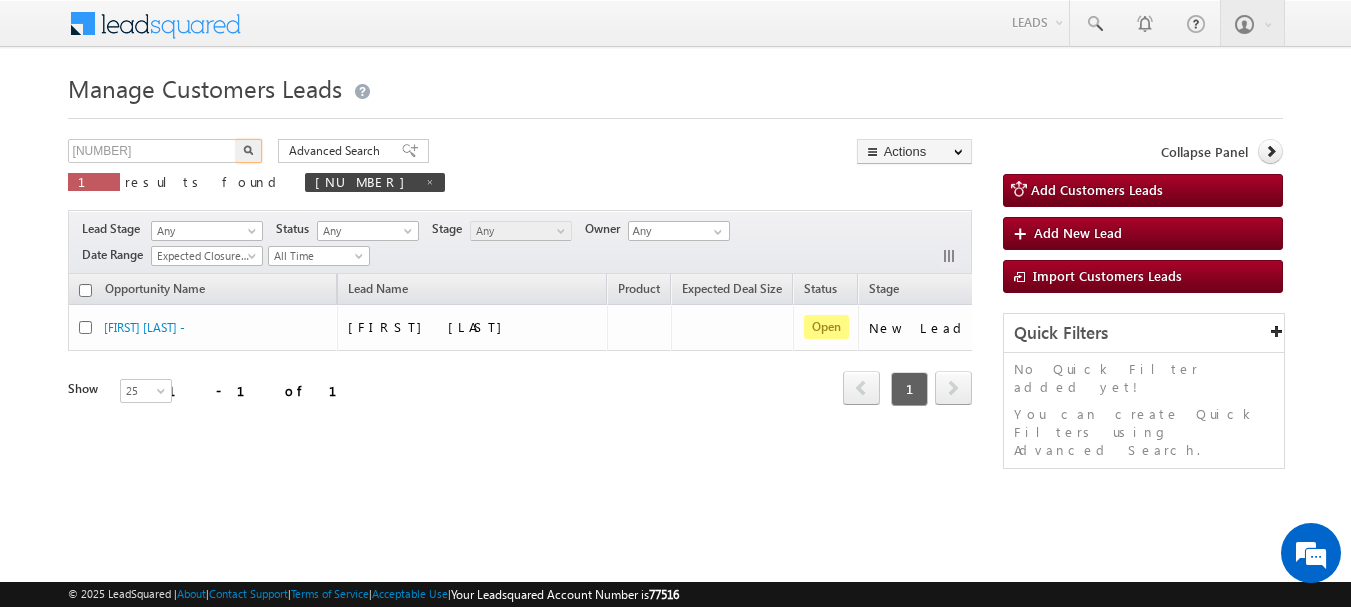 click at bounding box center [249, 151] 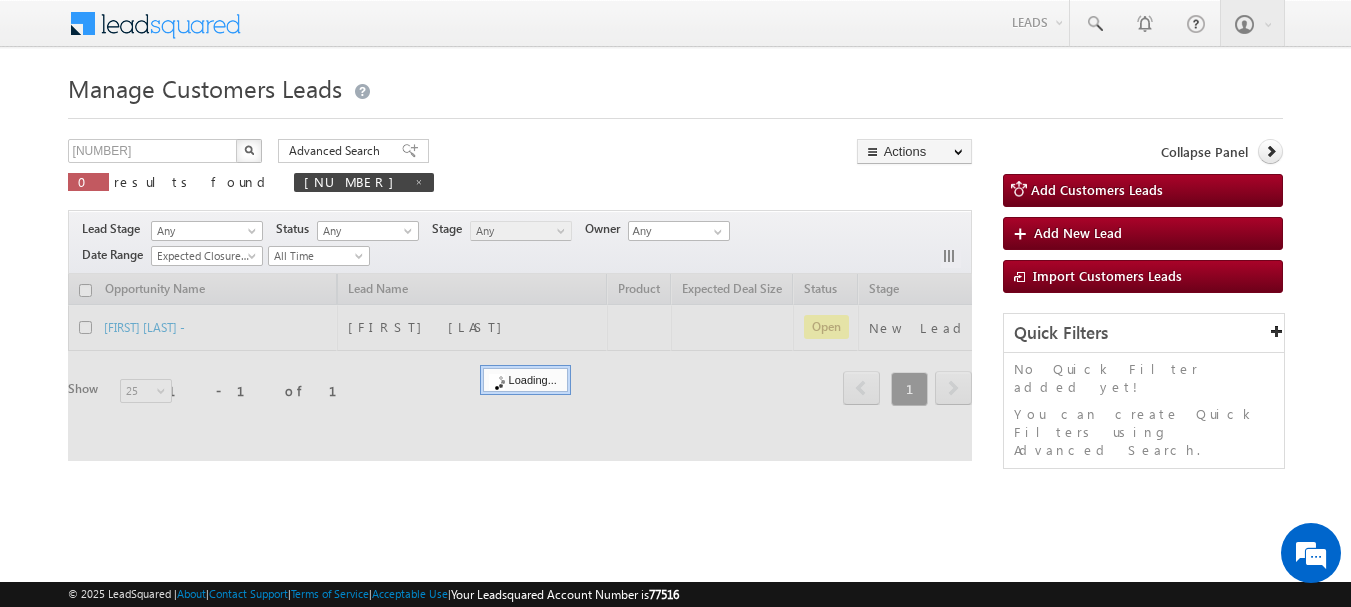 type 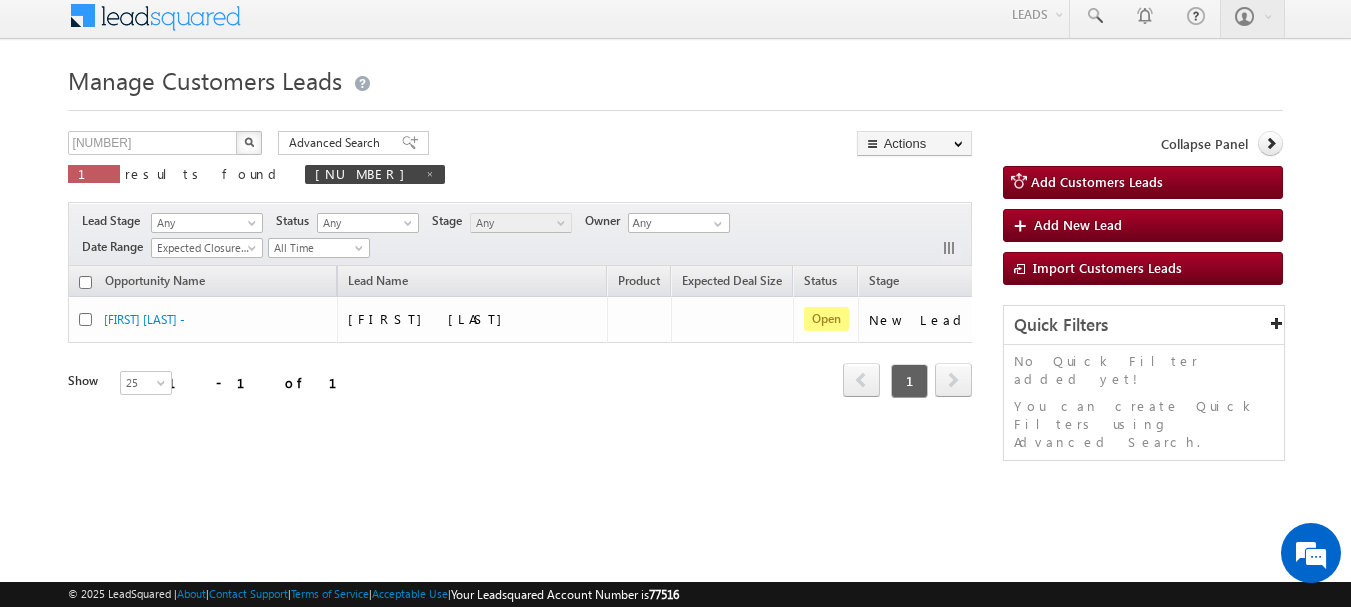 scroll, scrollTop: 10, scrollLeft: 0, axis: vertical 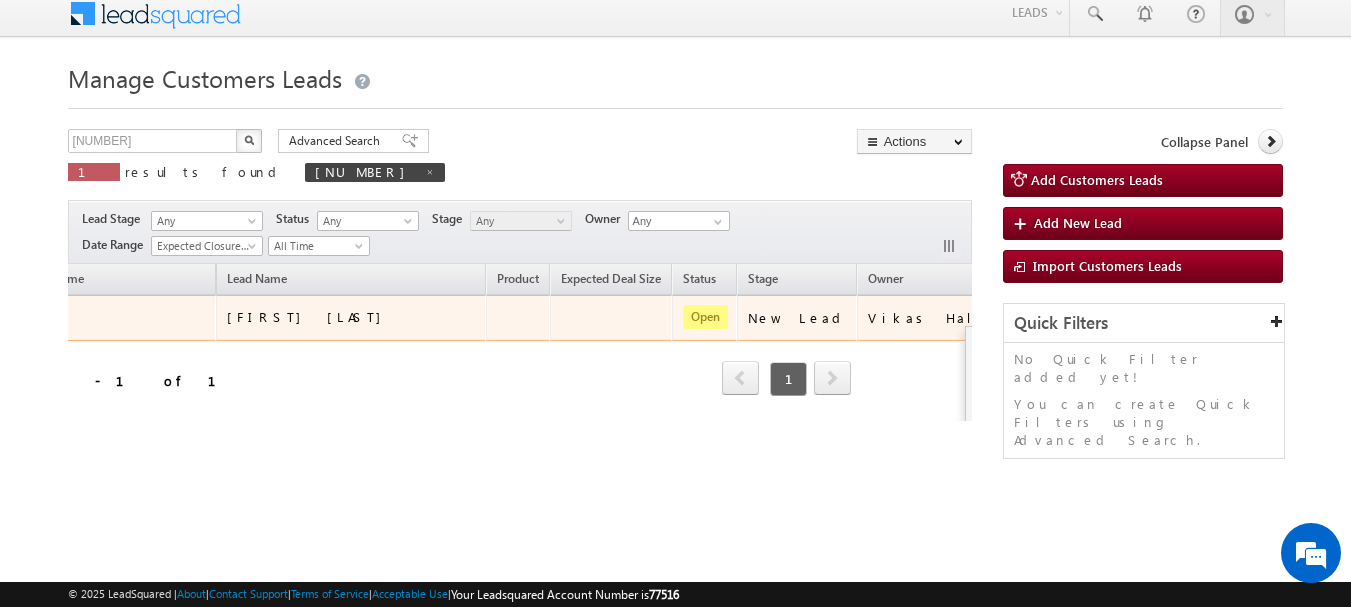 click at bounding box center [1056, 317] 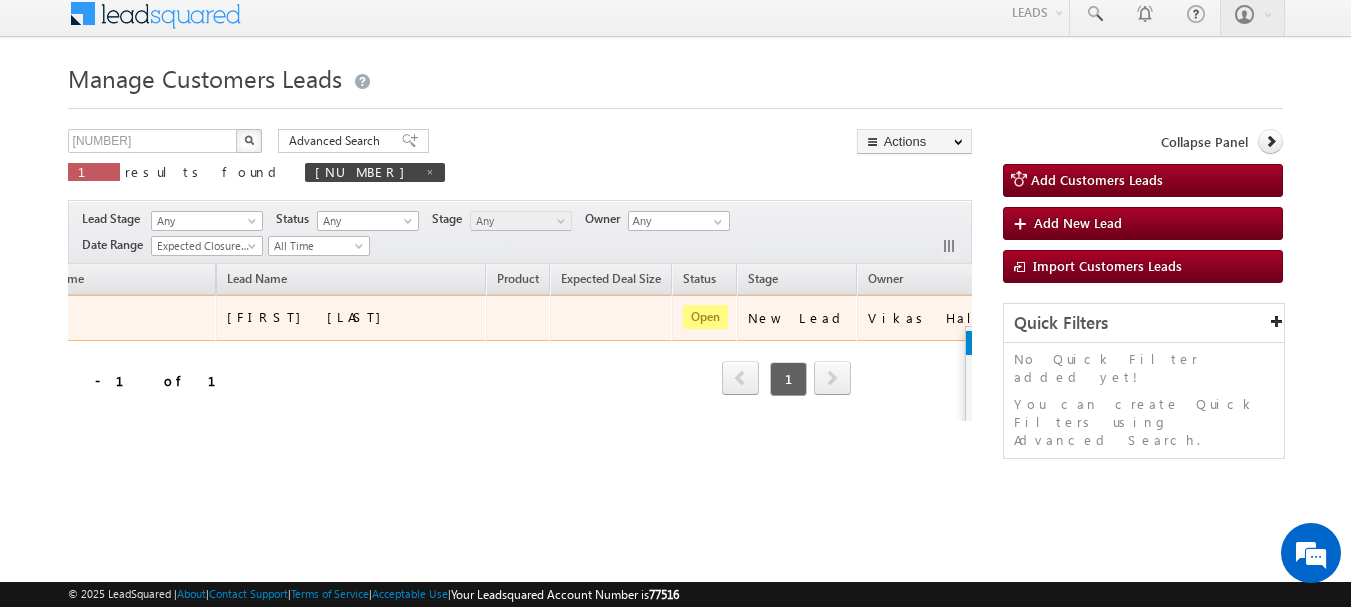 click on "Edit" at bounding box center [1016, 343] 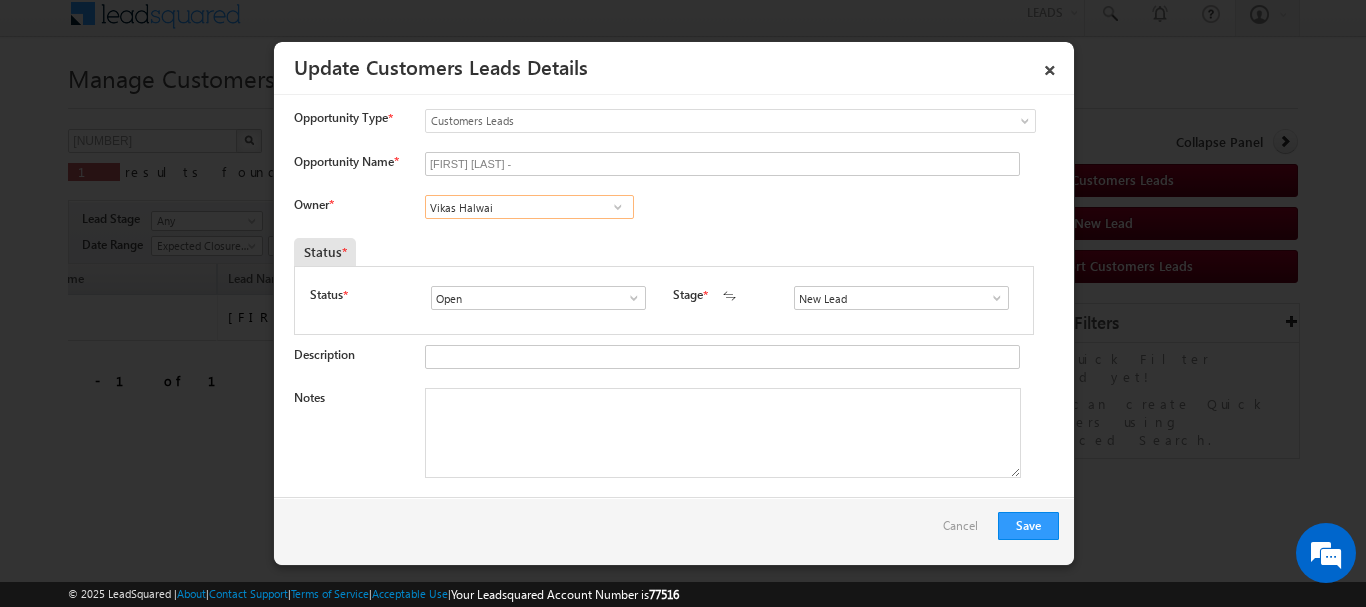 click on "Vikas Halwai" at bounding box center (529, 207) 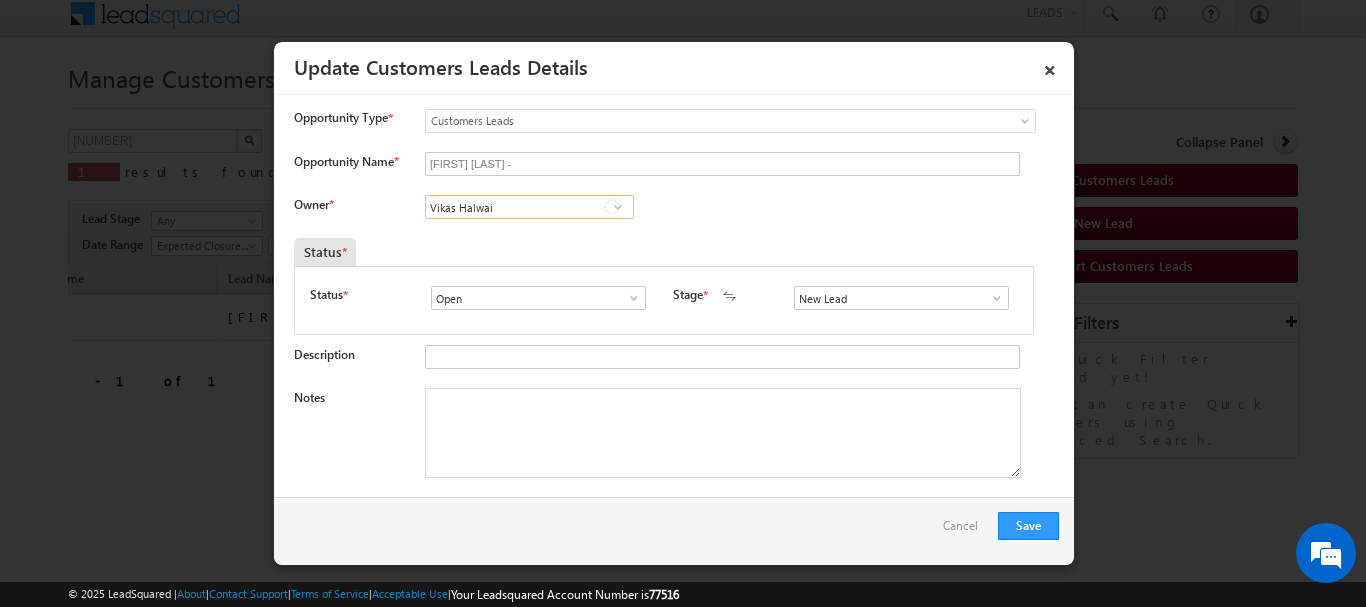 paste on "Mohit Vishwakarma" 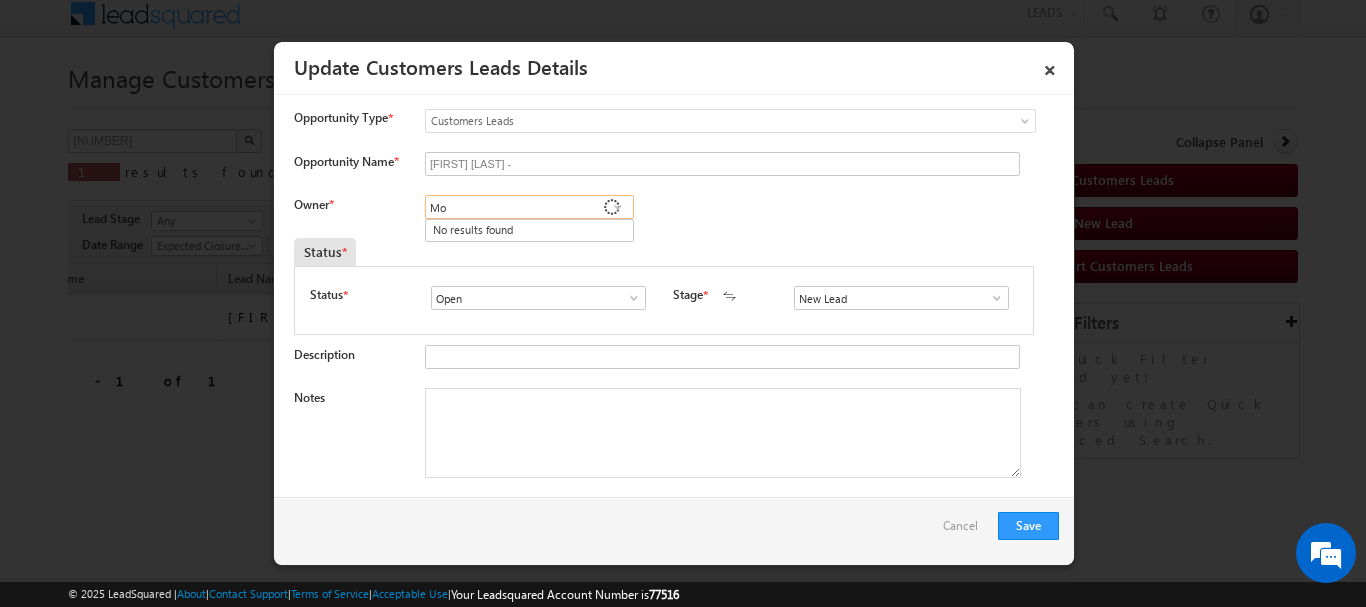 type on "M" 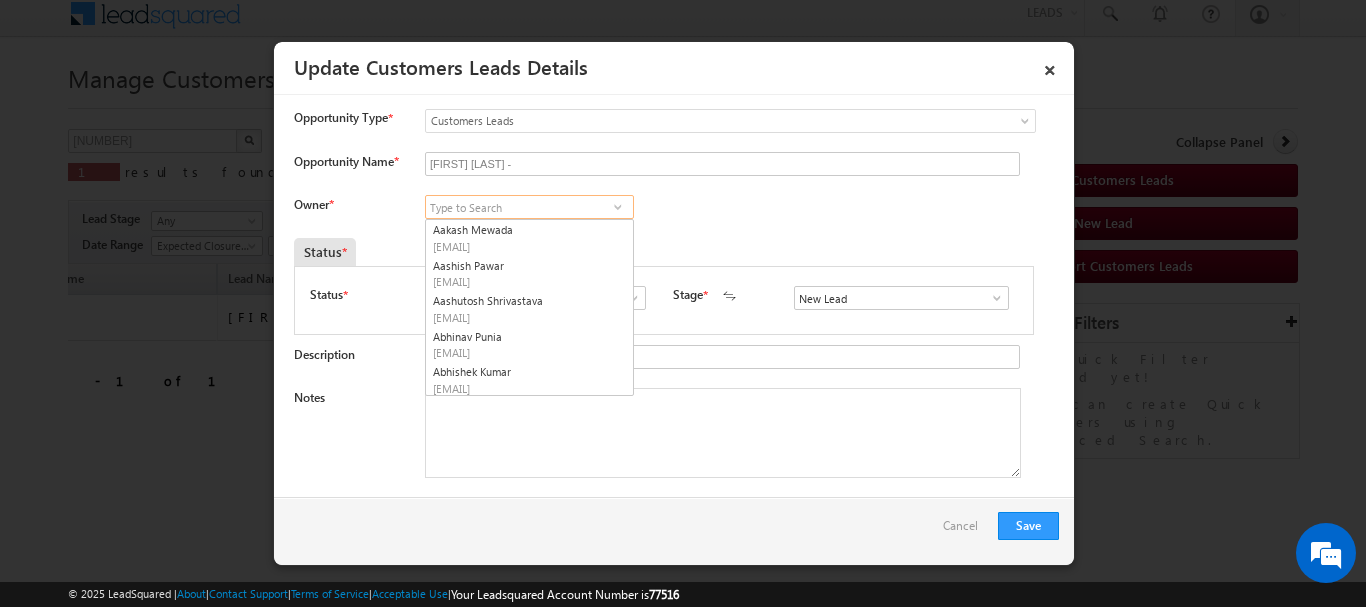 type 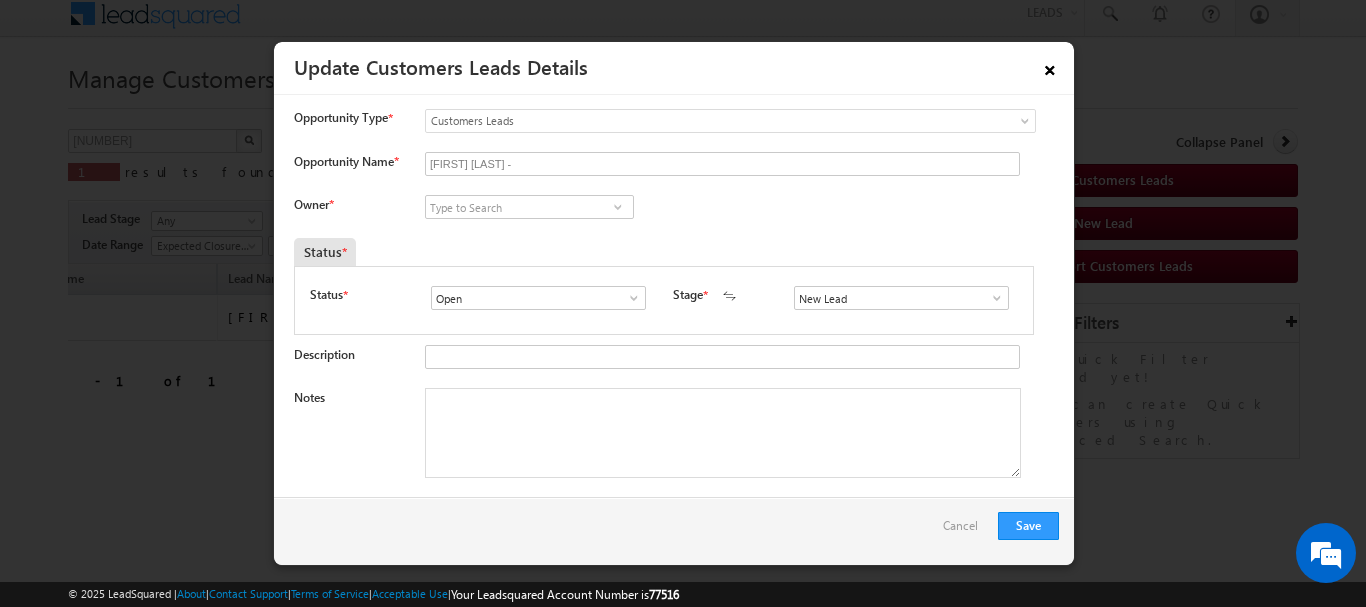 click on "×" at bounding box center (1050, 66) 